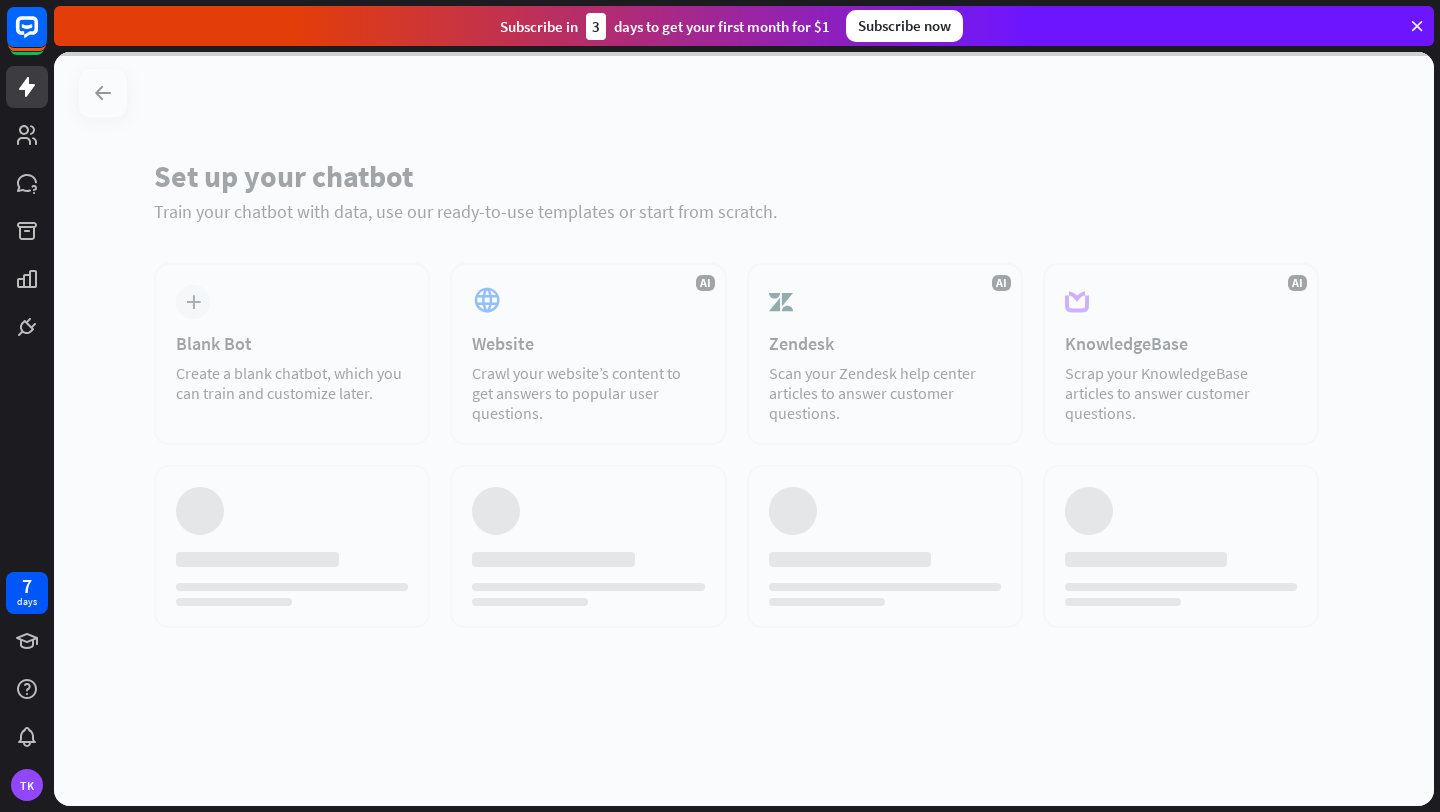 scroll, scrollTop: 0, scrollLeft: 0, axis: both 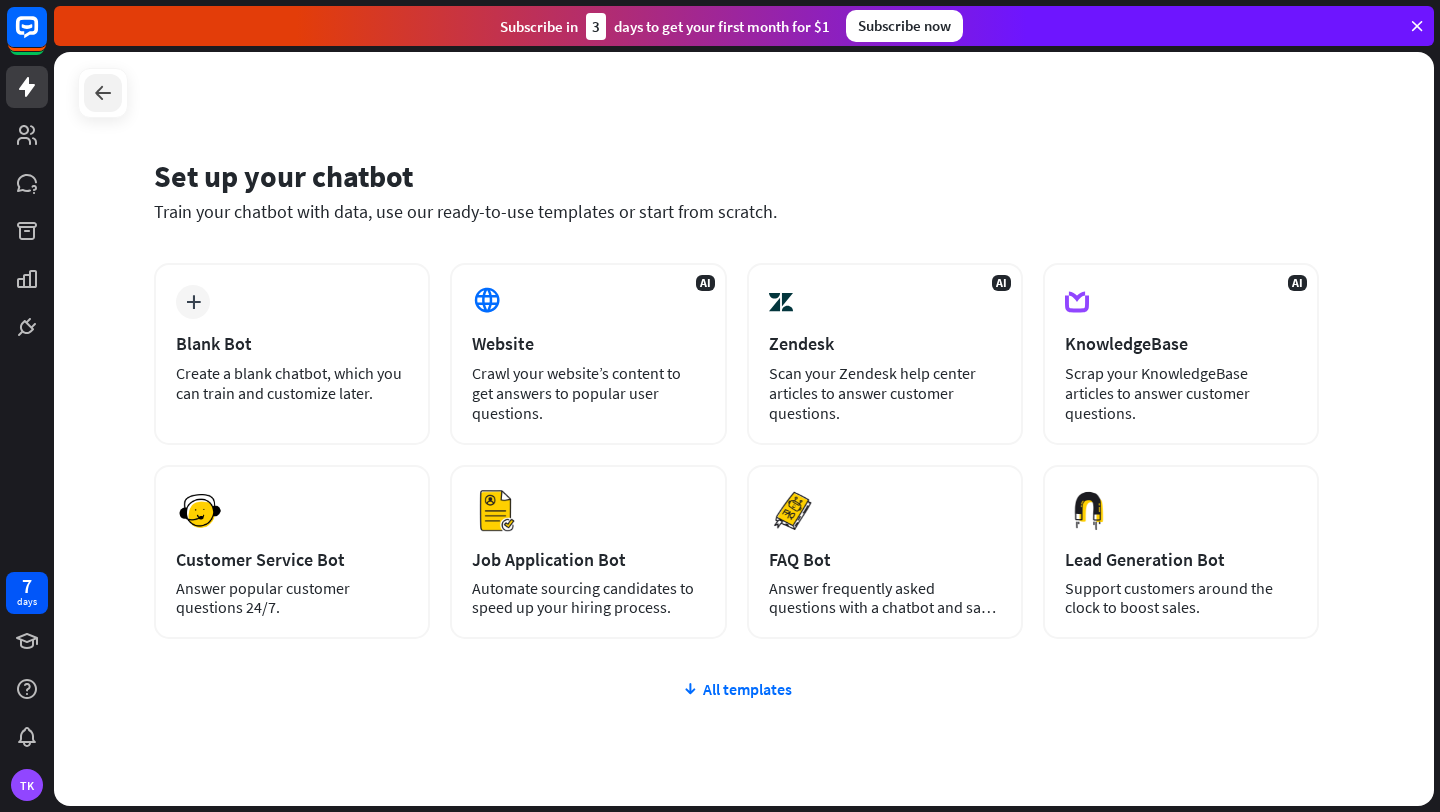 click at bounding box center (103, 93) 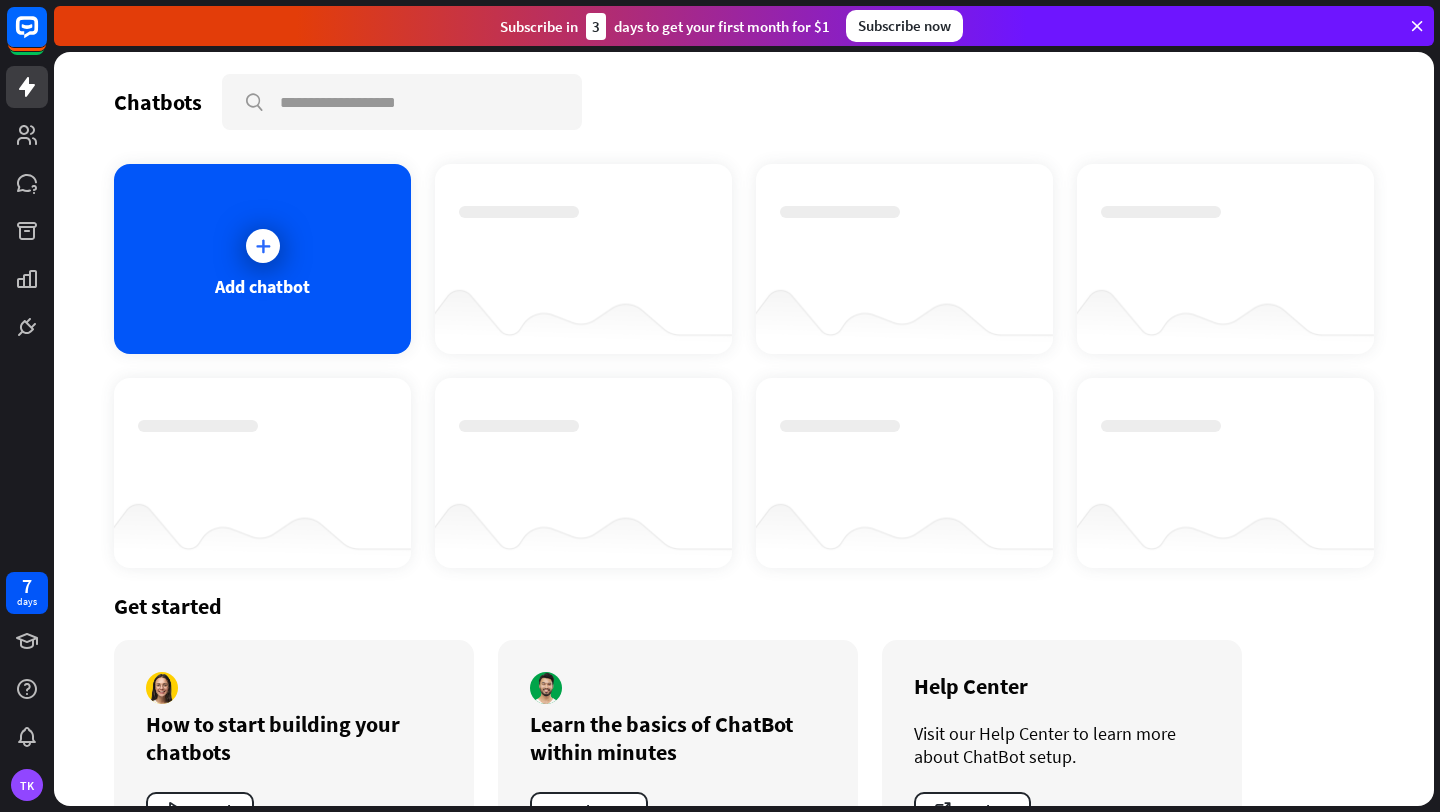 scroll, scrollTop: 0, scrollLeft: 0, axis: both 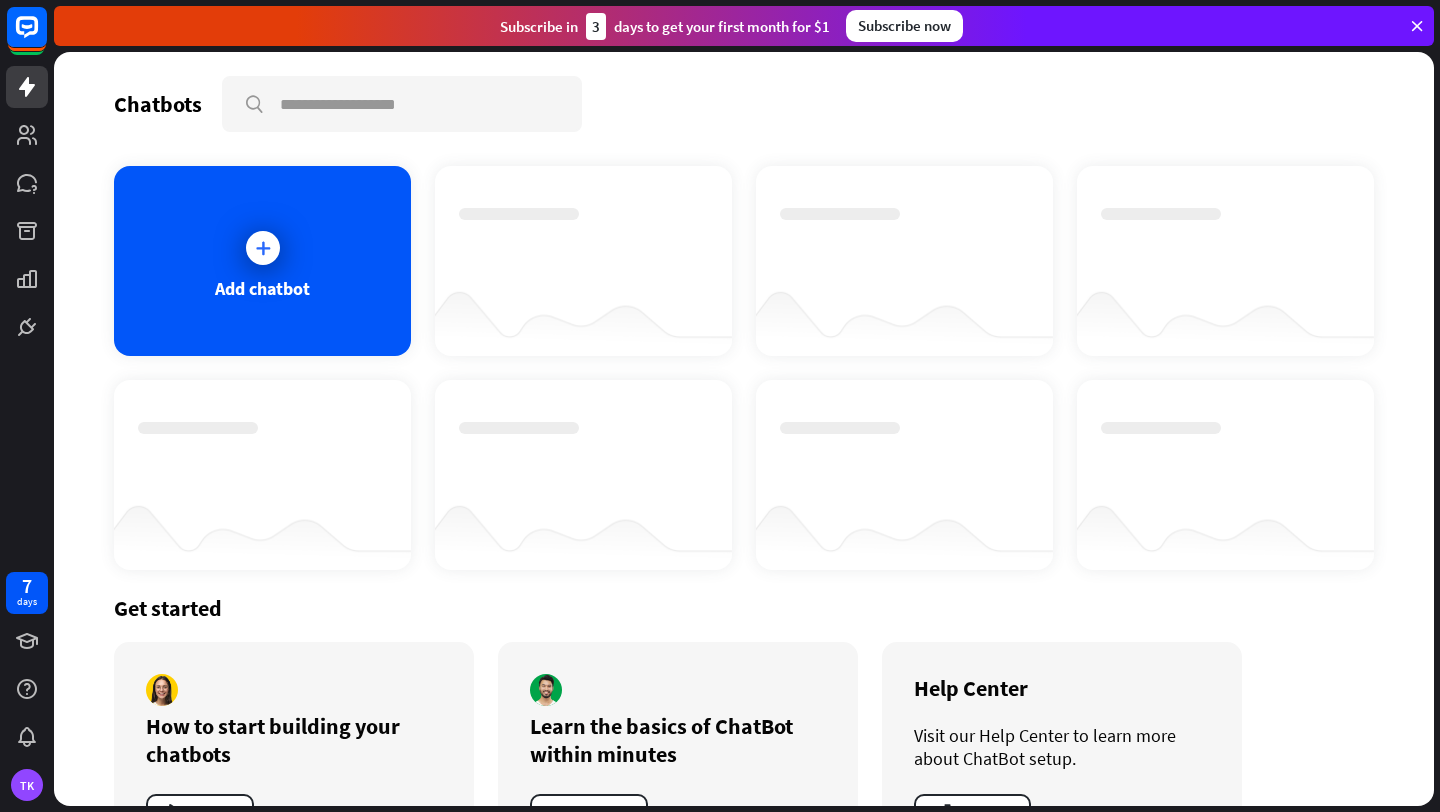 click at bounding box center (583, 243) 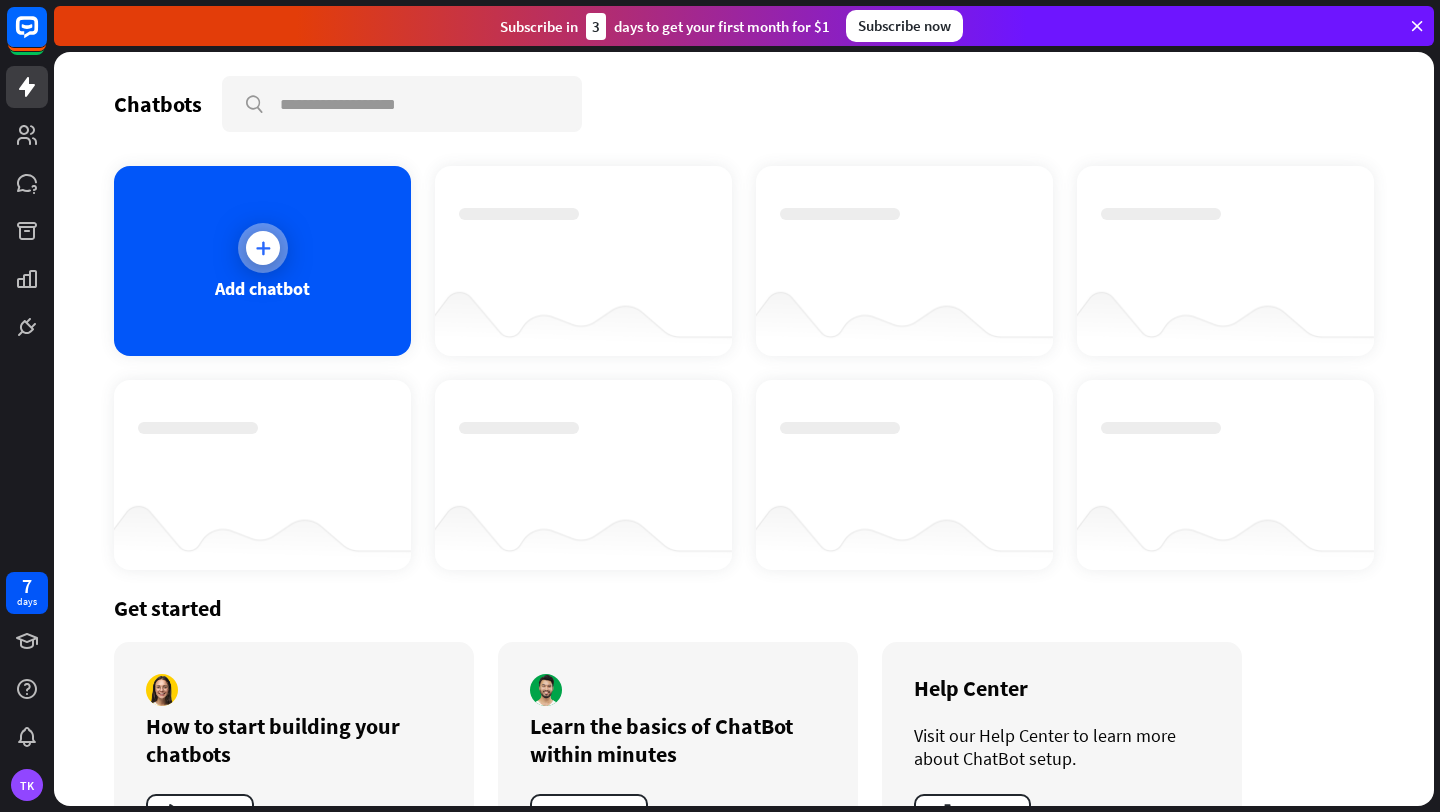 click on "Add chatbot" at bounding box center (262, 261) 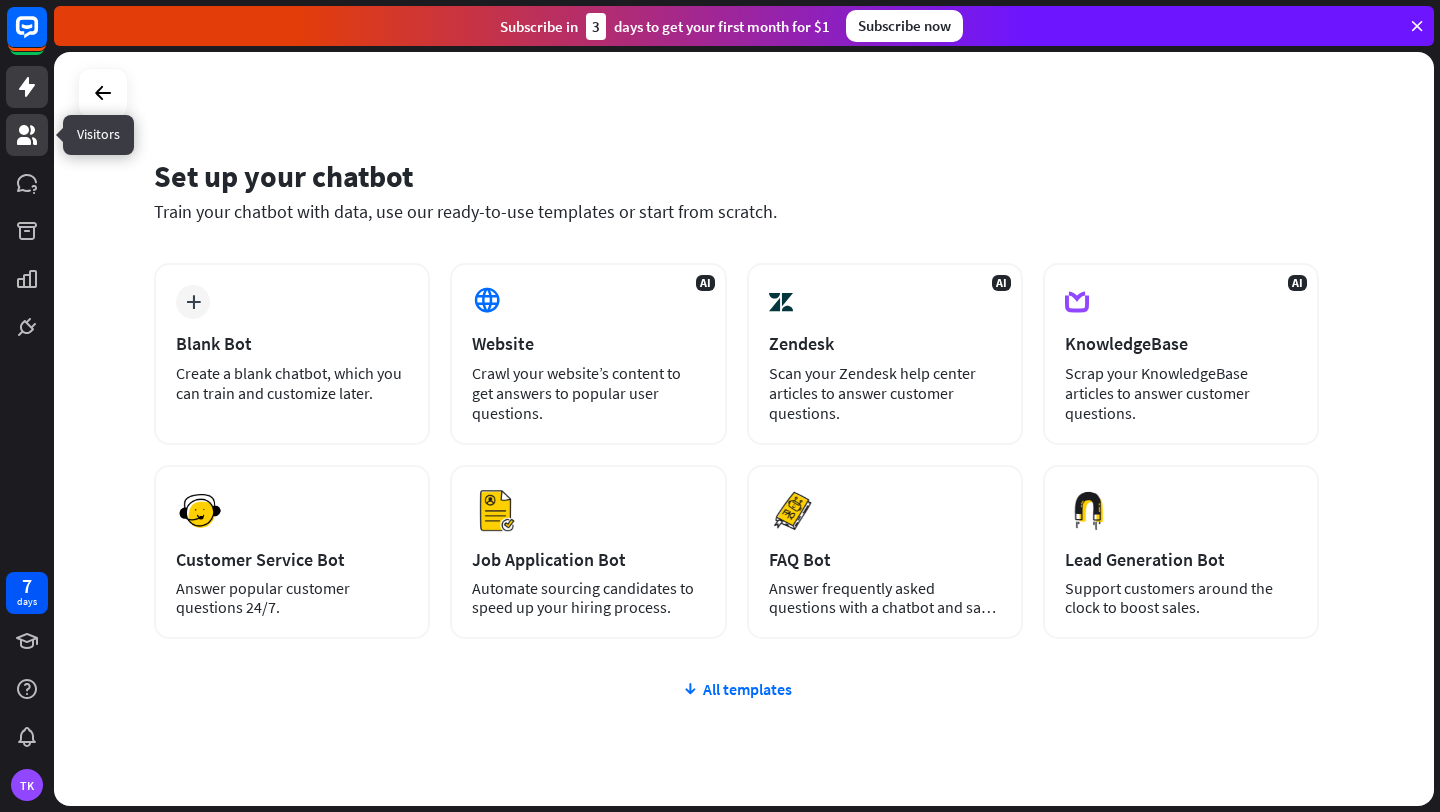click 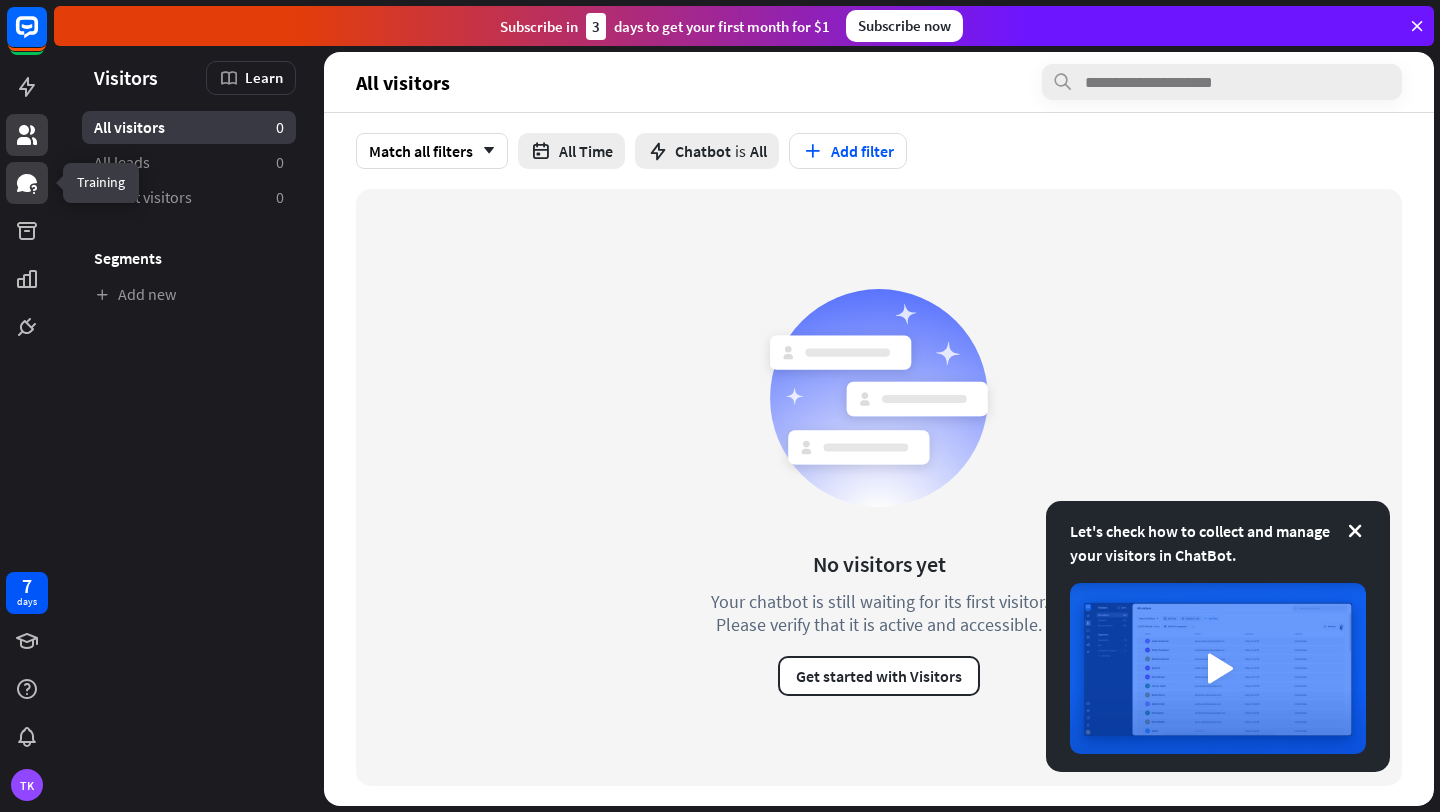 click 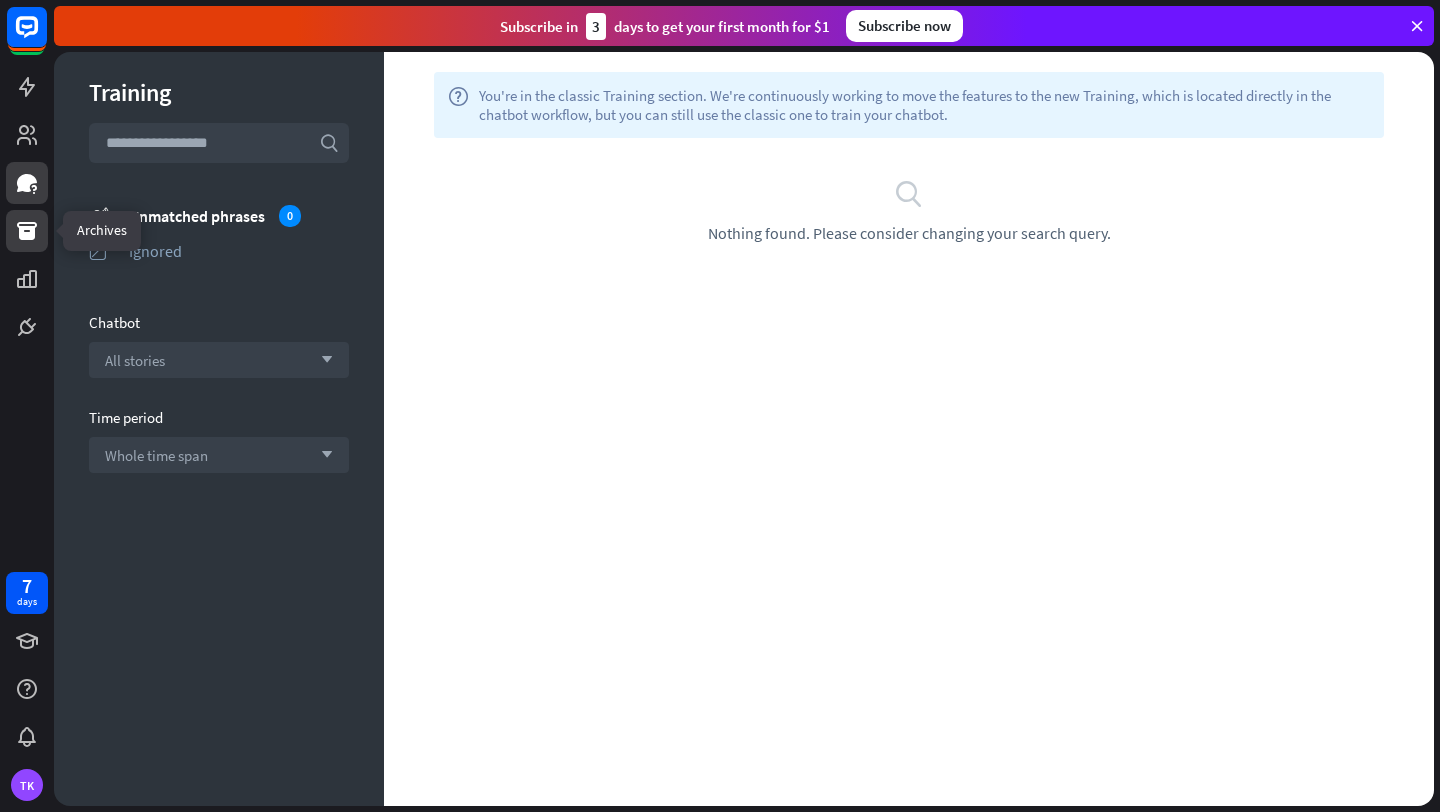 click 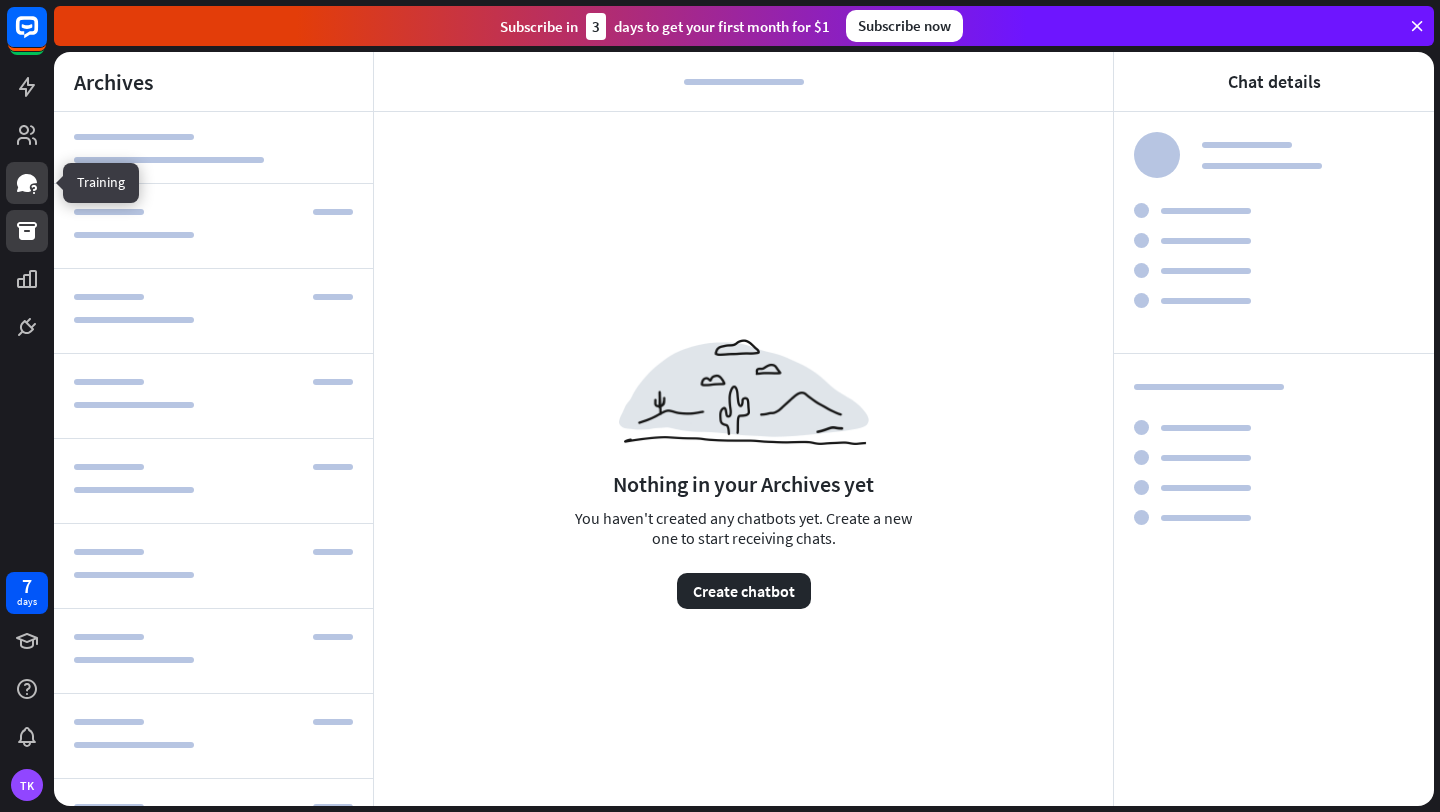 click 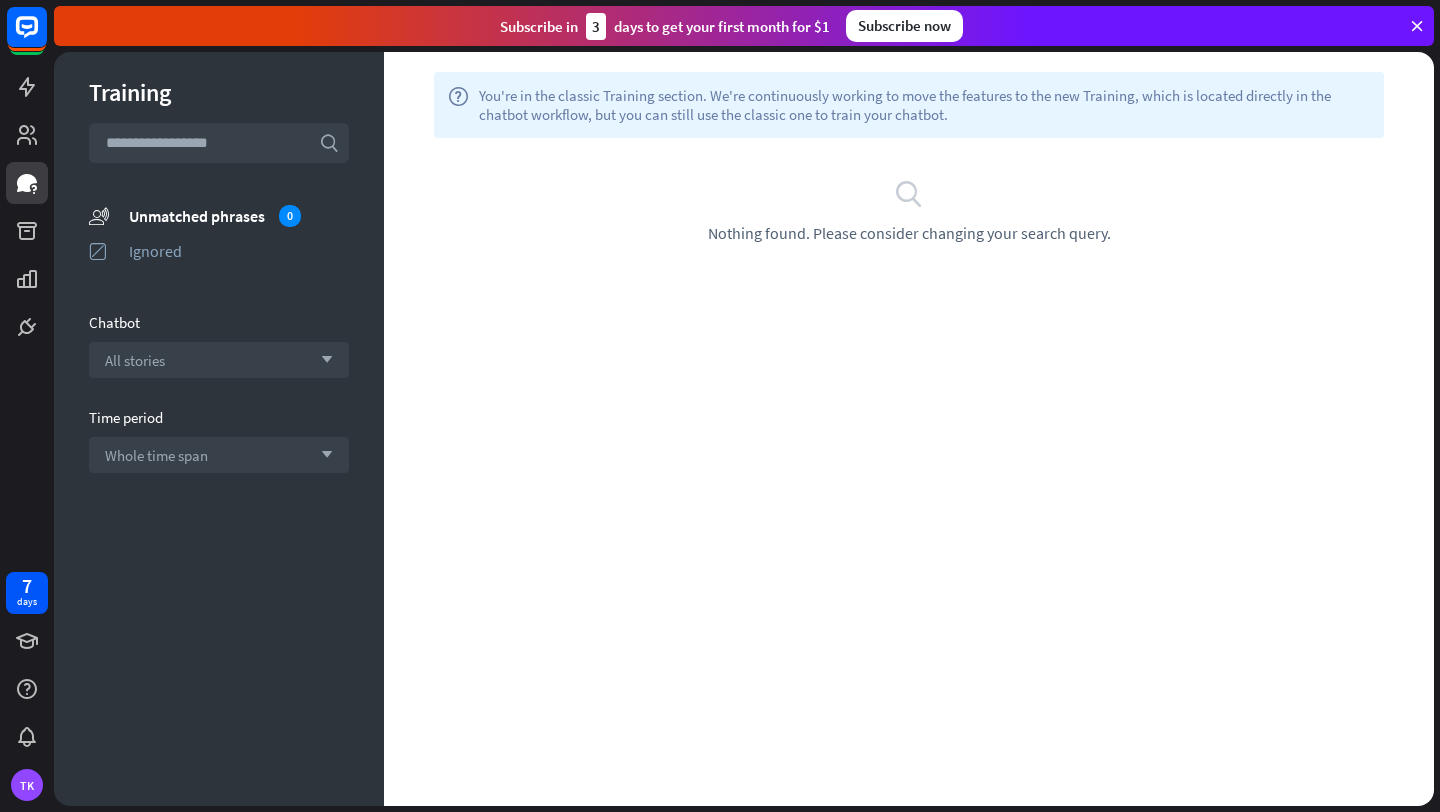 click on "You're in the classic Training section. We're continuously working to
move the features to the new Training, which is located directly in the
chatbot workflow, but you can still use the classic one to train your
chatbot." at bounding box center (924, 105) 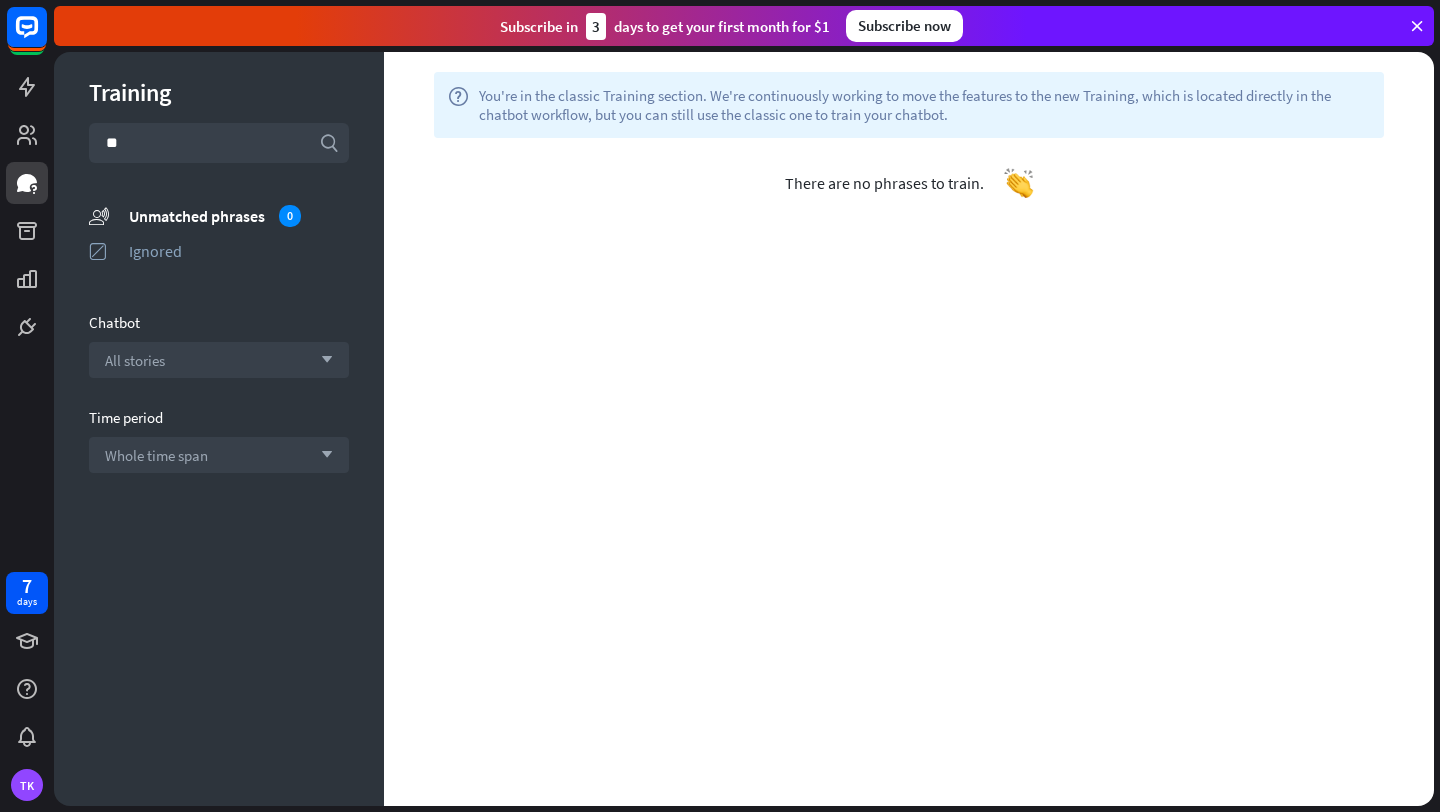 type on "*" 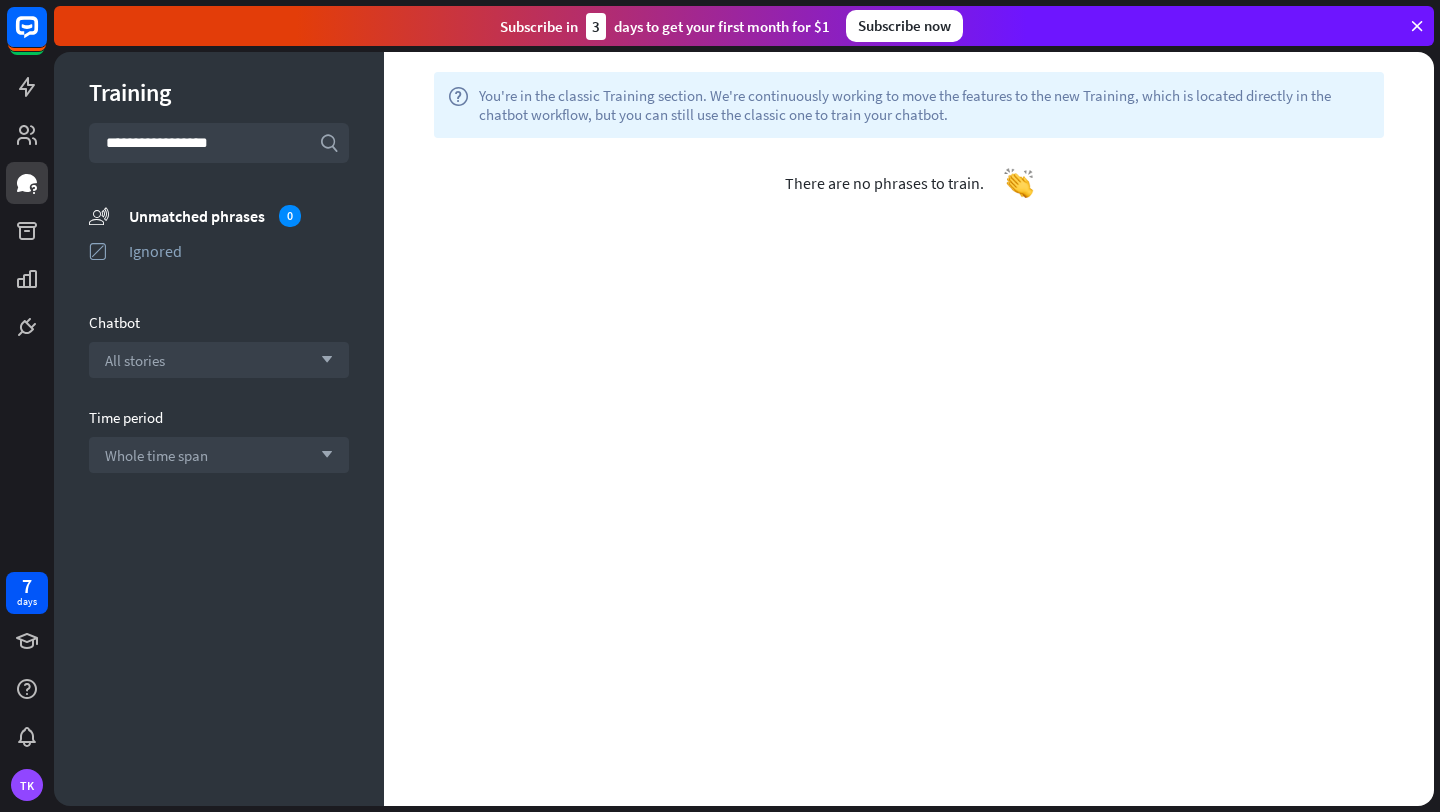 type on "**********" 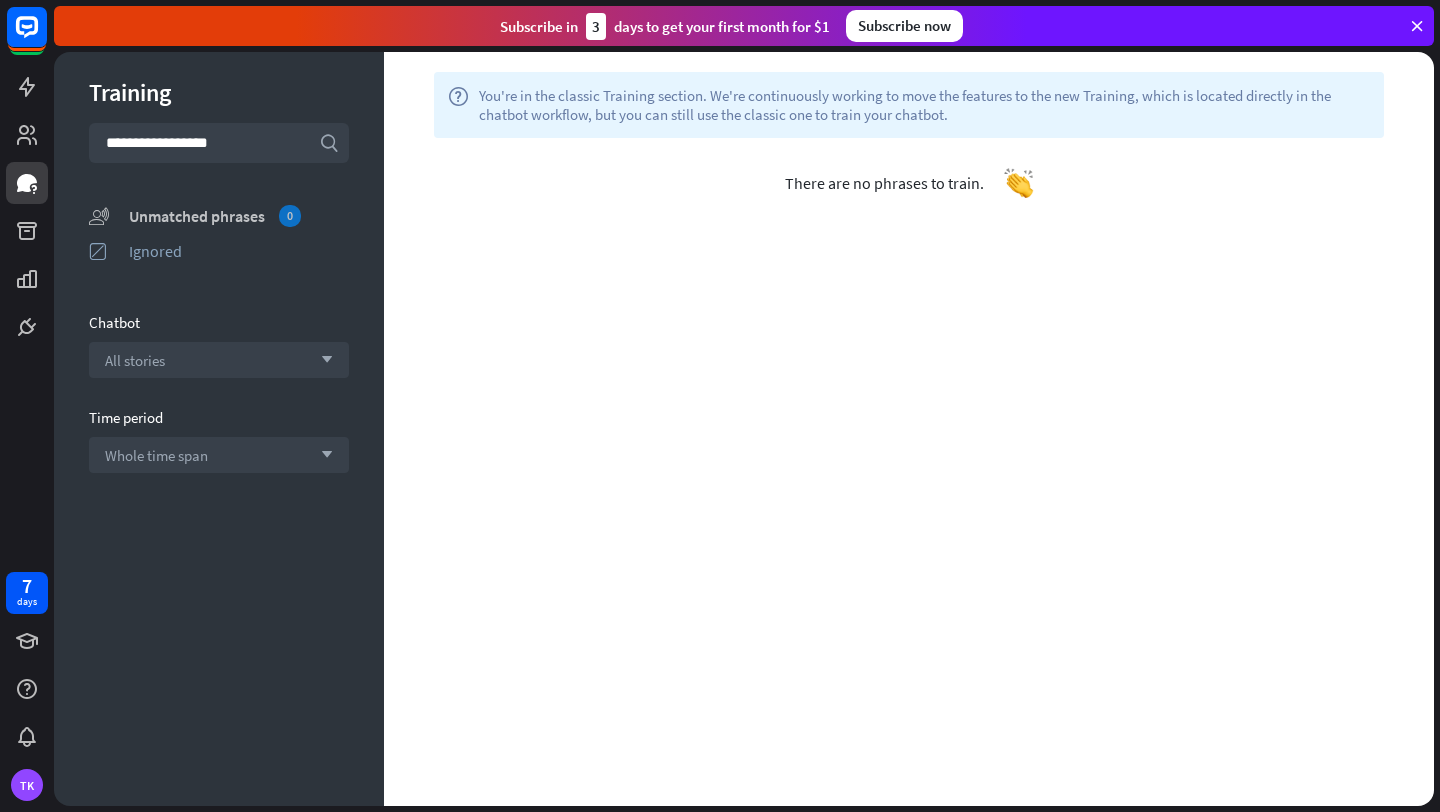 click on "Unmatched phrases
0" at bounding box center (239, 216) 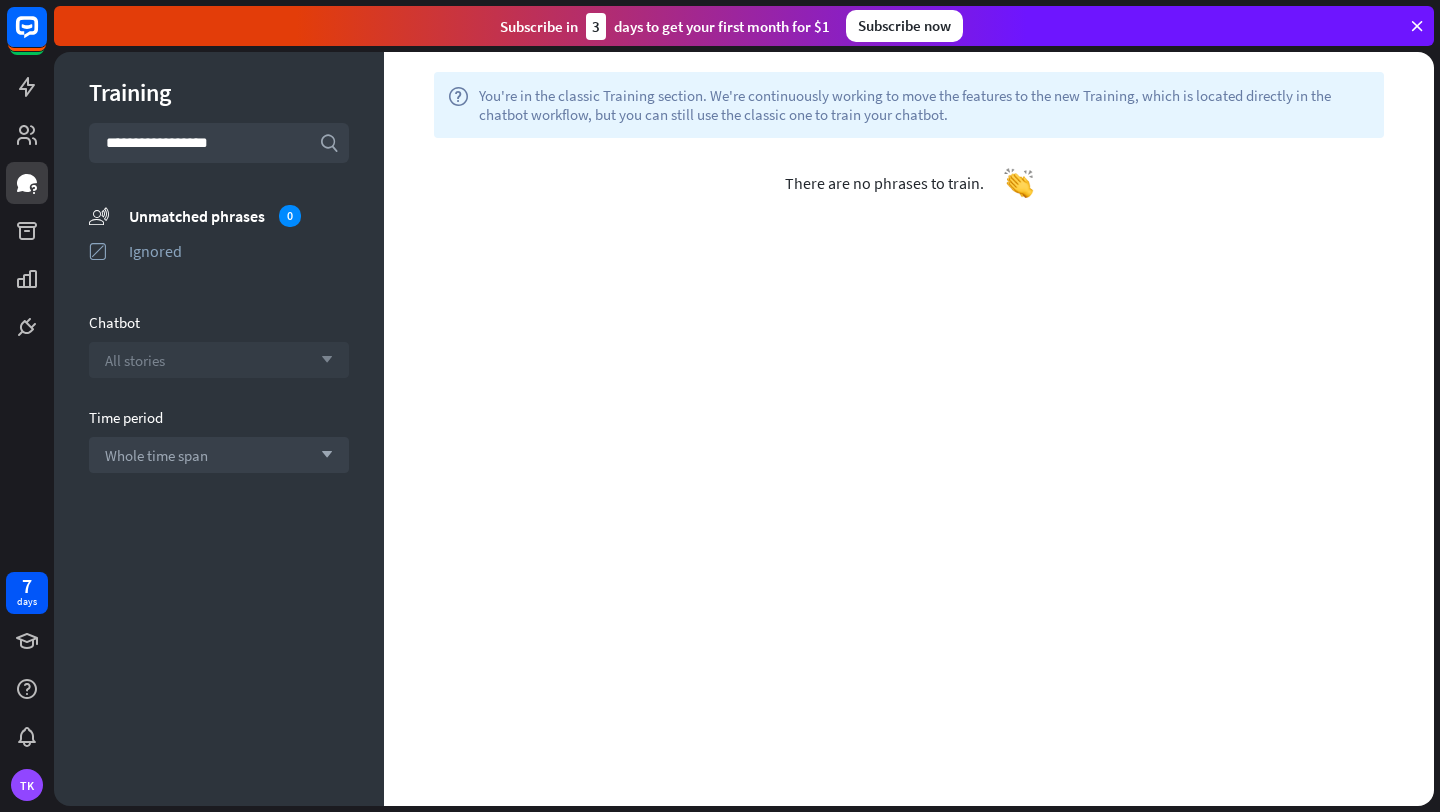 click on "All stories
arrow_down" at bounding box center (219, 360) 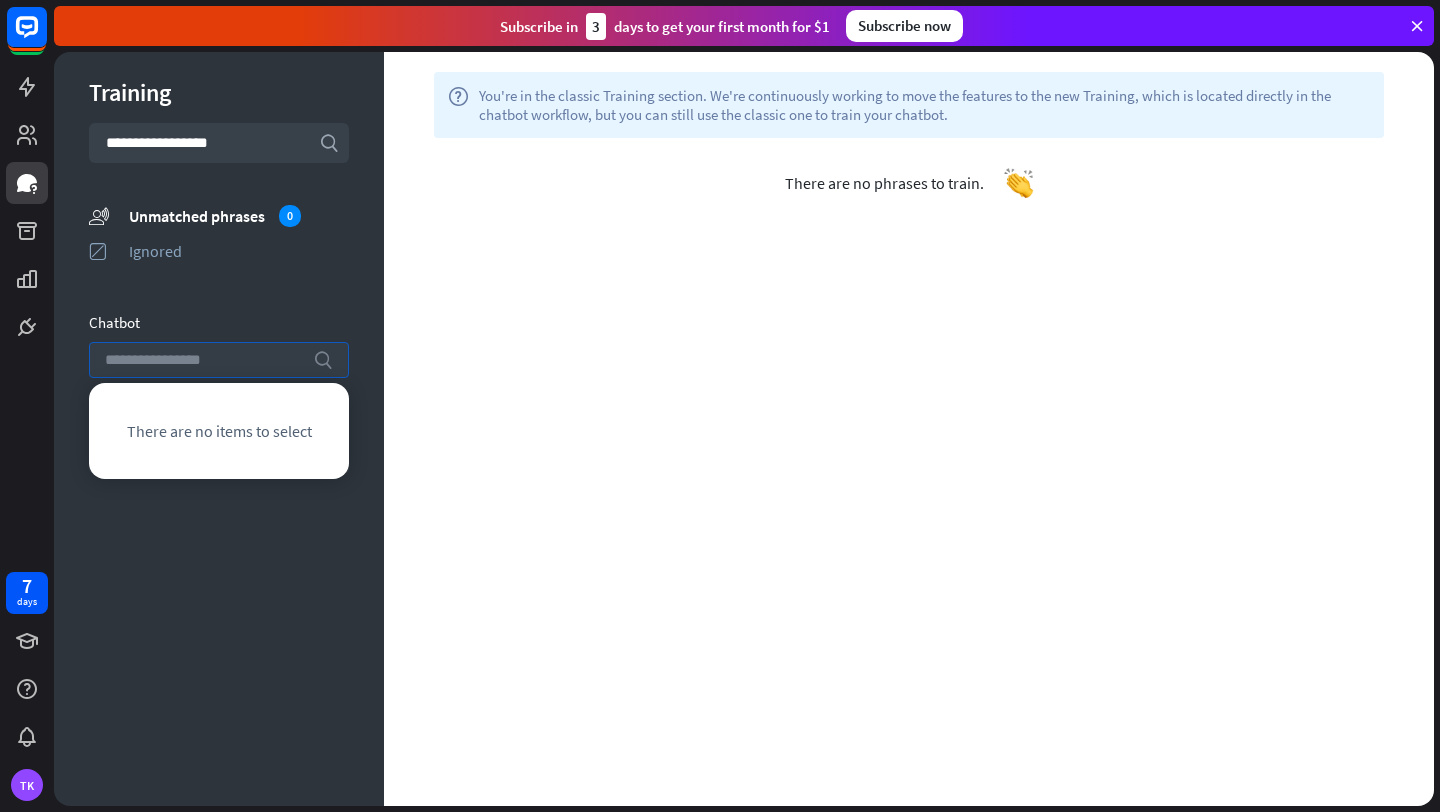 click at bounding box center [204, 360] 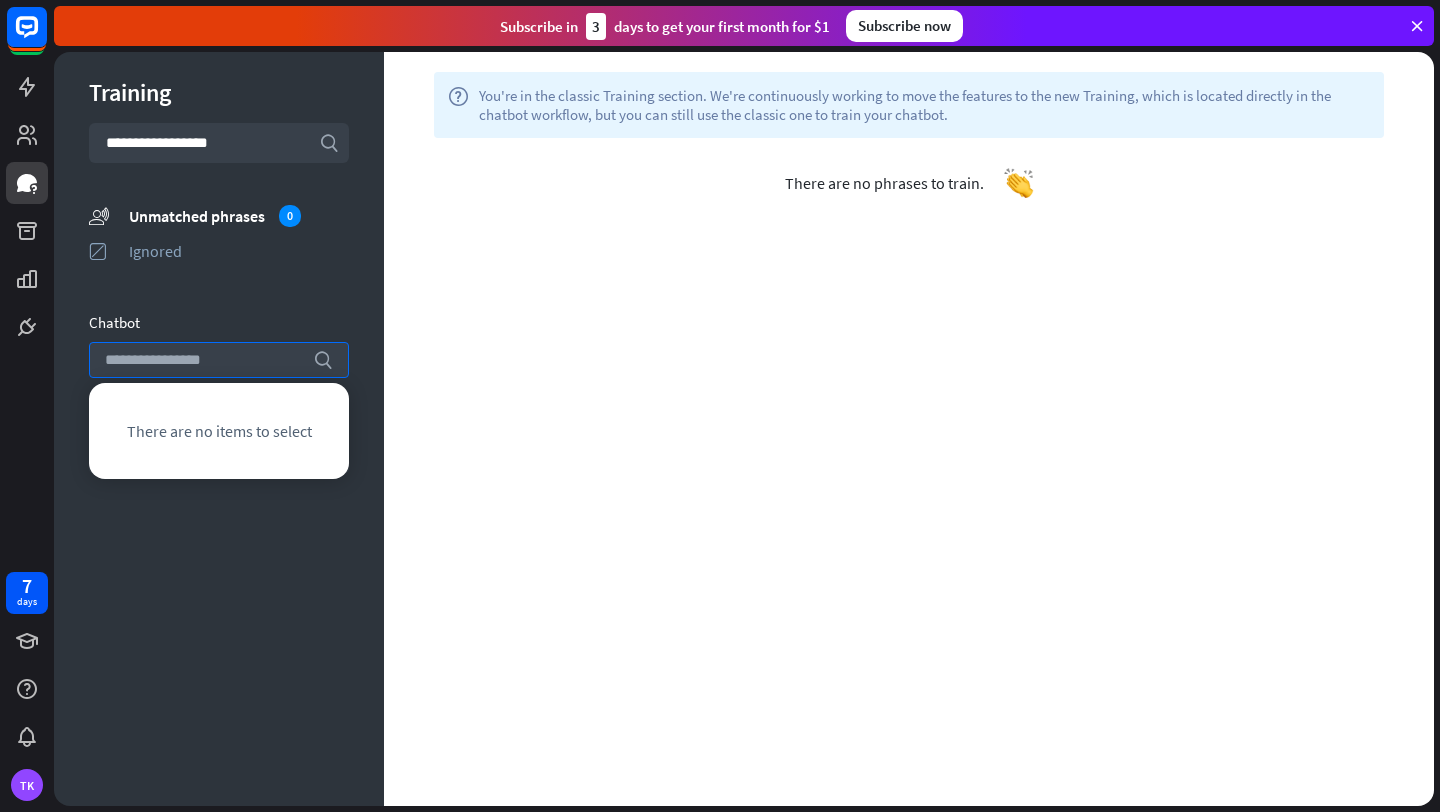 drag, startPoint x: 108, startPoint y: 144, endPoint x: 249, endPoint y: 145, distance: 141.00354 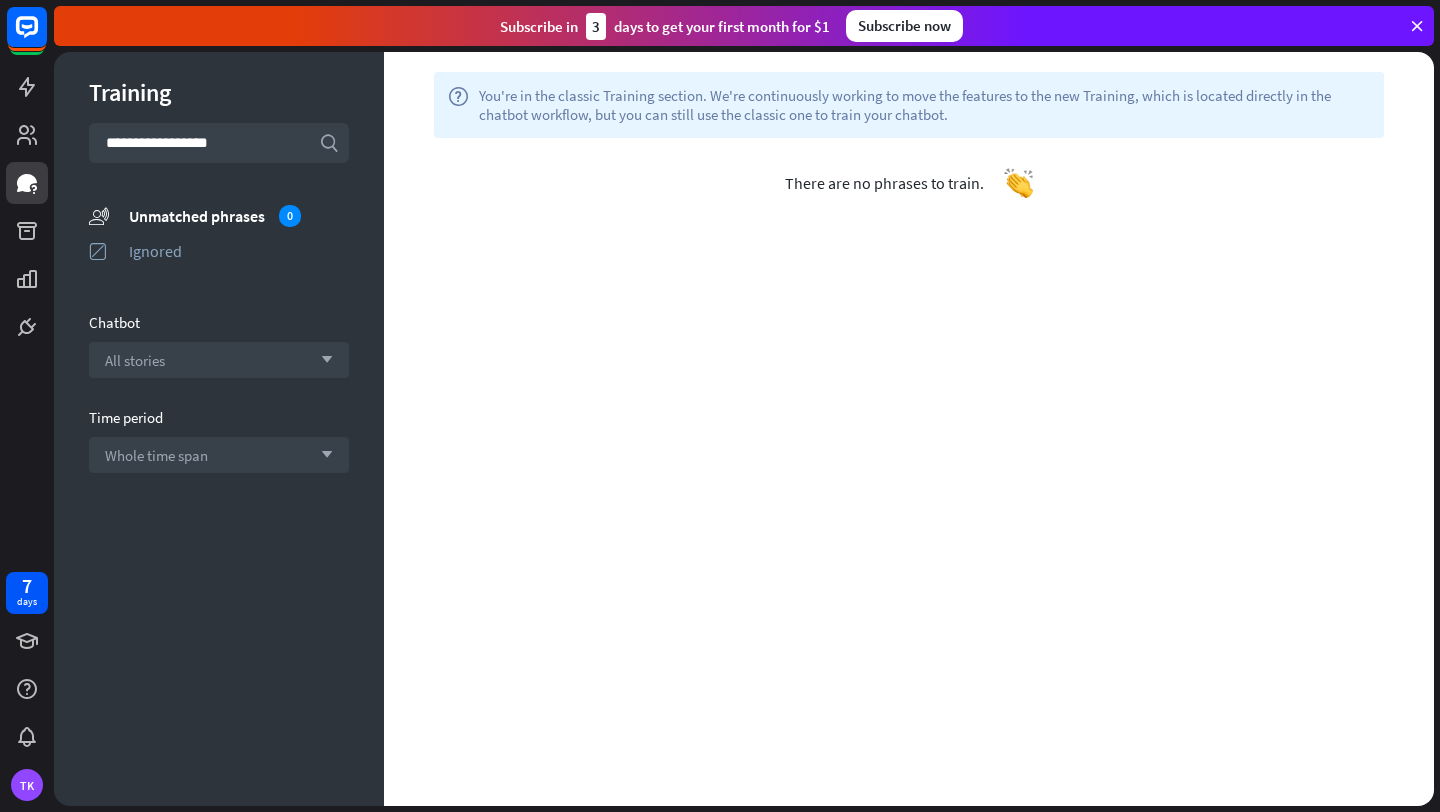 click on "**********" at bounding box center [219, 143] 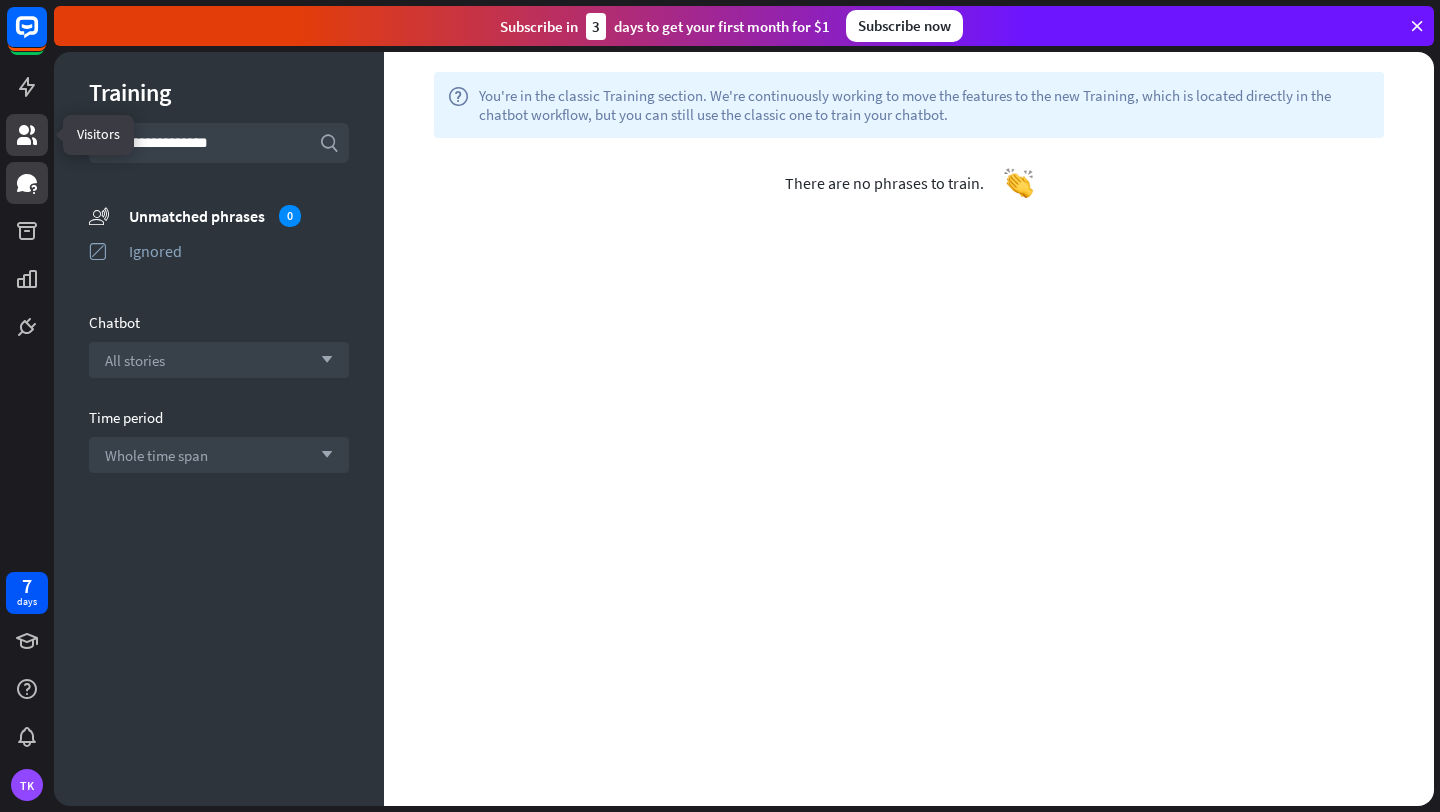 drag, startPoint x: 218, startPoint y: 150, endPoint x: 29, endPoint y: 138, distance: 189.38057 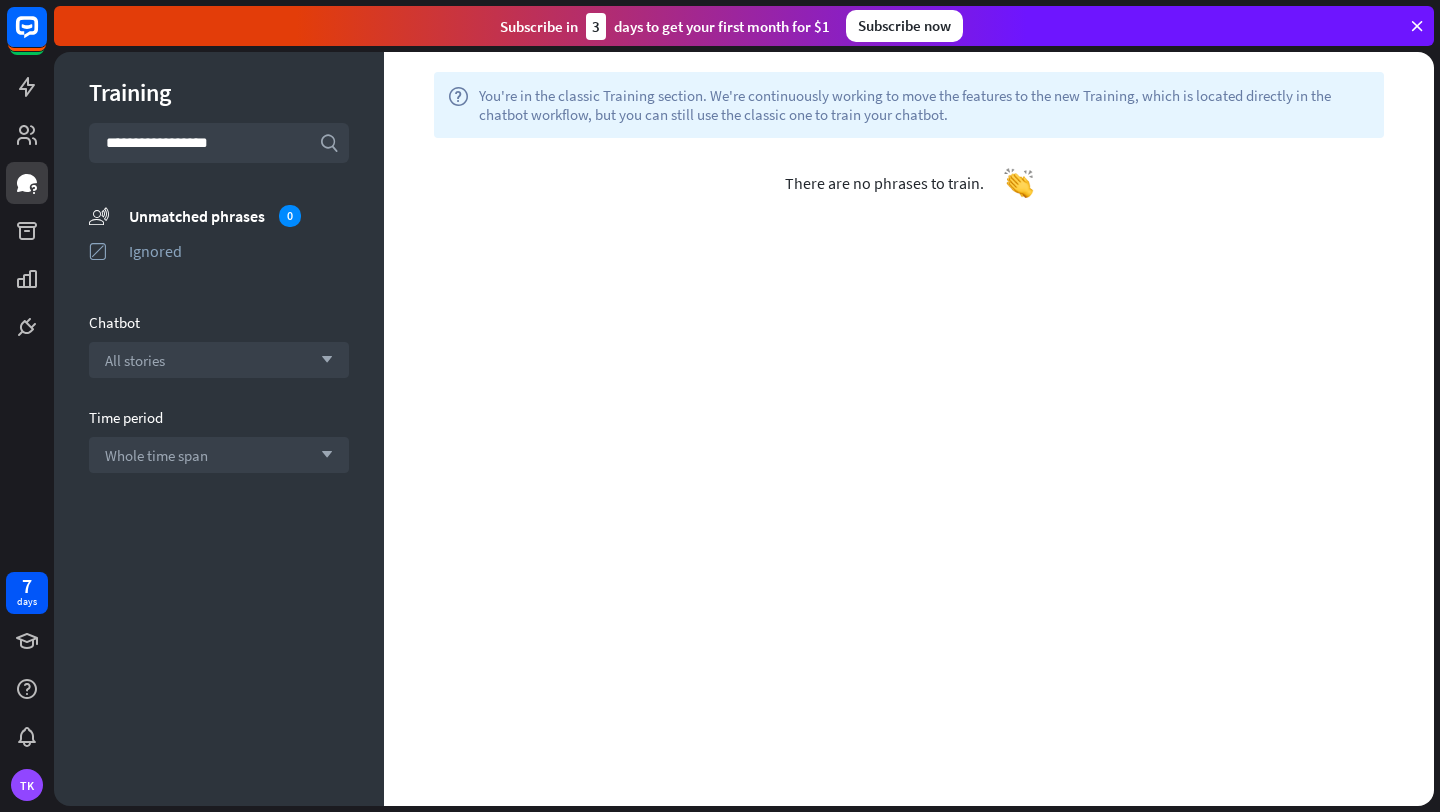 click on "**********" at bounding box center (219, 429) 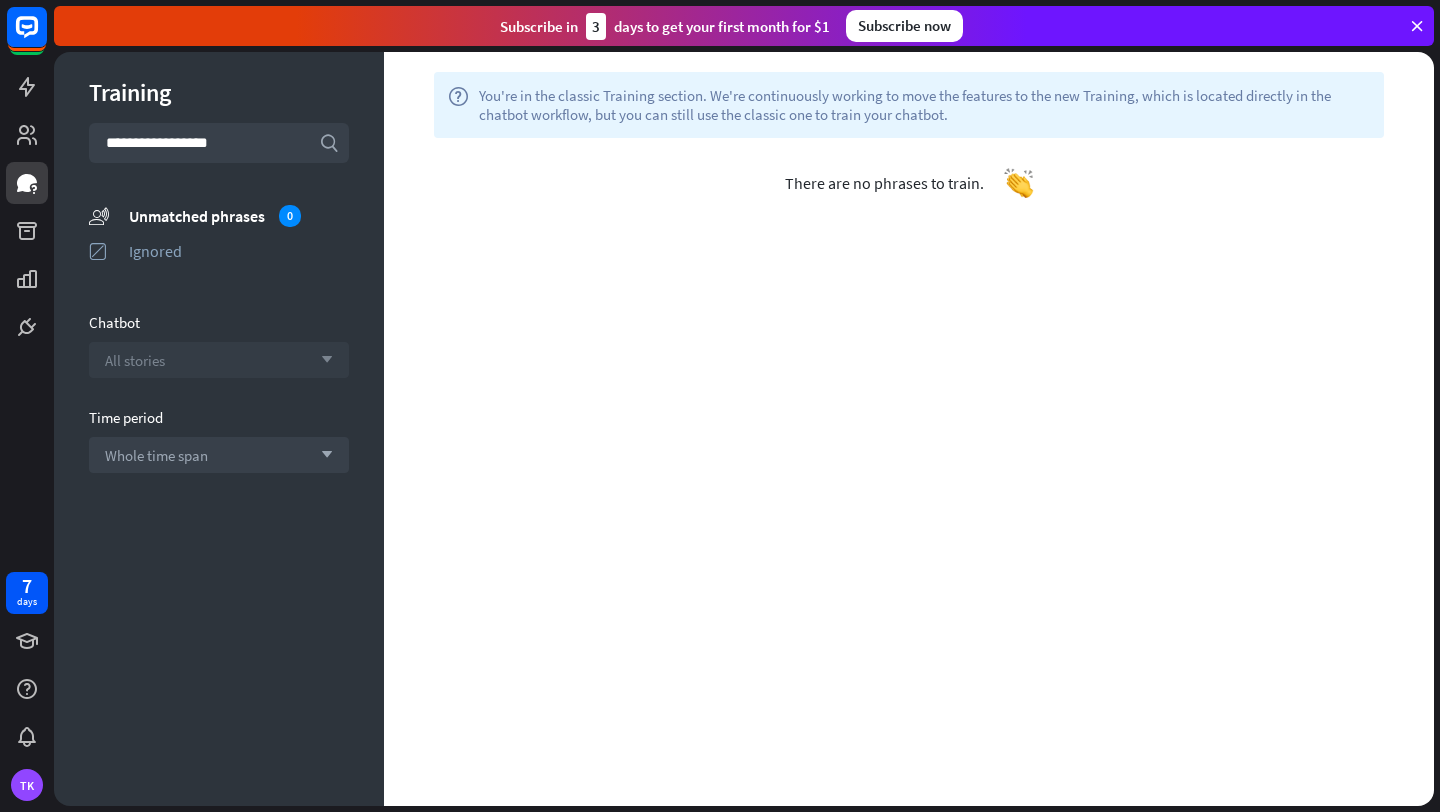 click on "All stories
arrow_down" at bounding box center [219, 360] 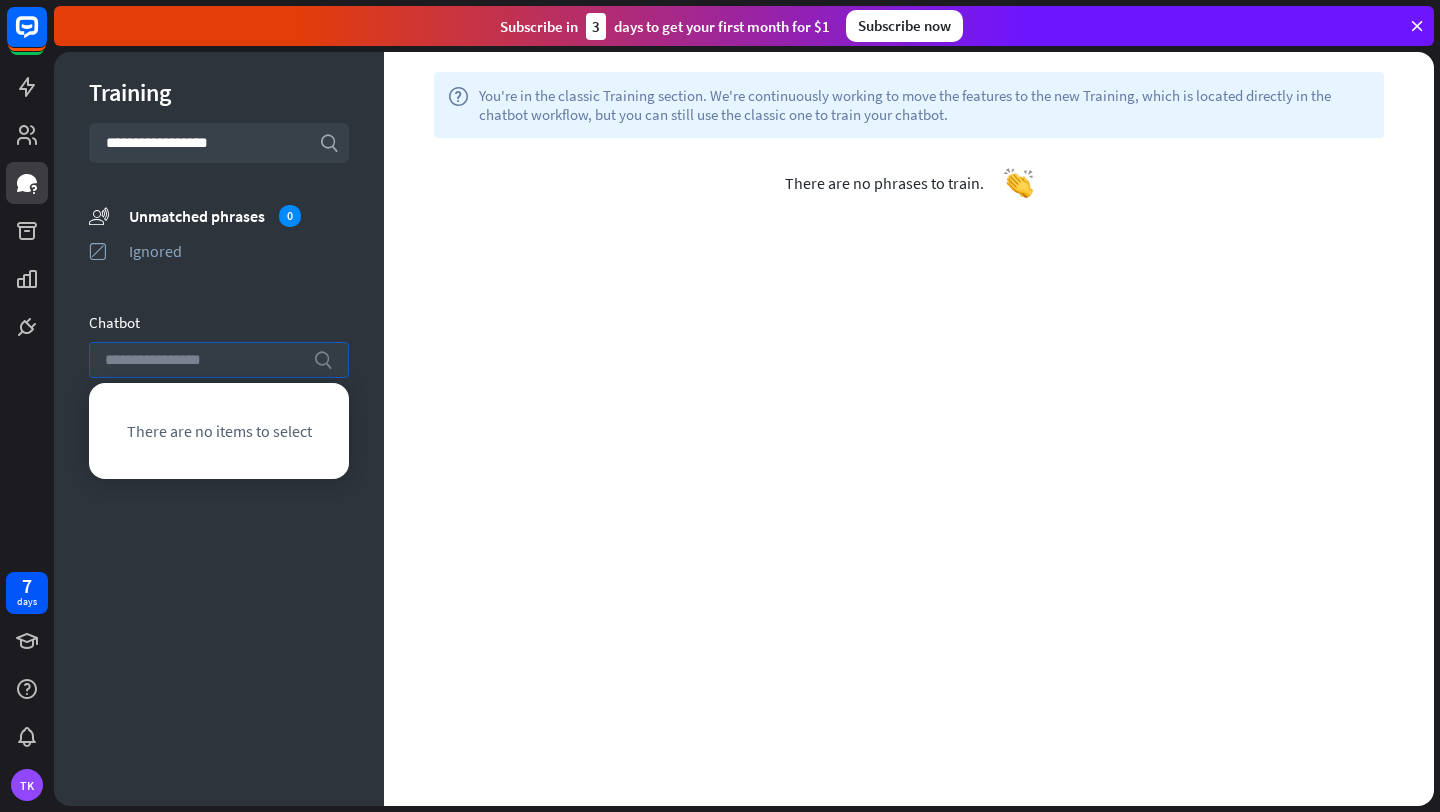 click at bounding box center (204, 360) 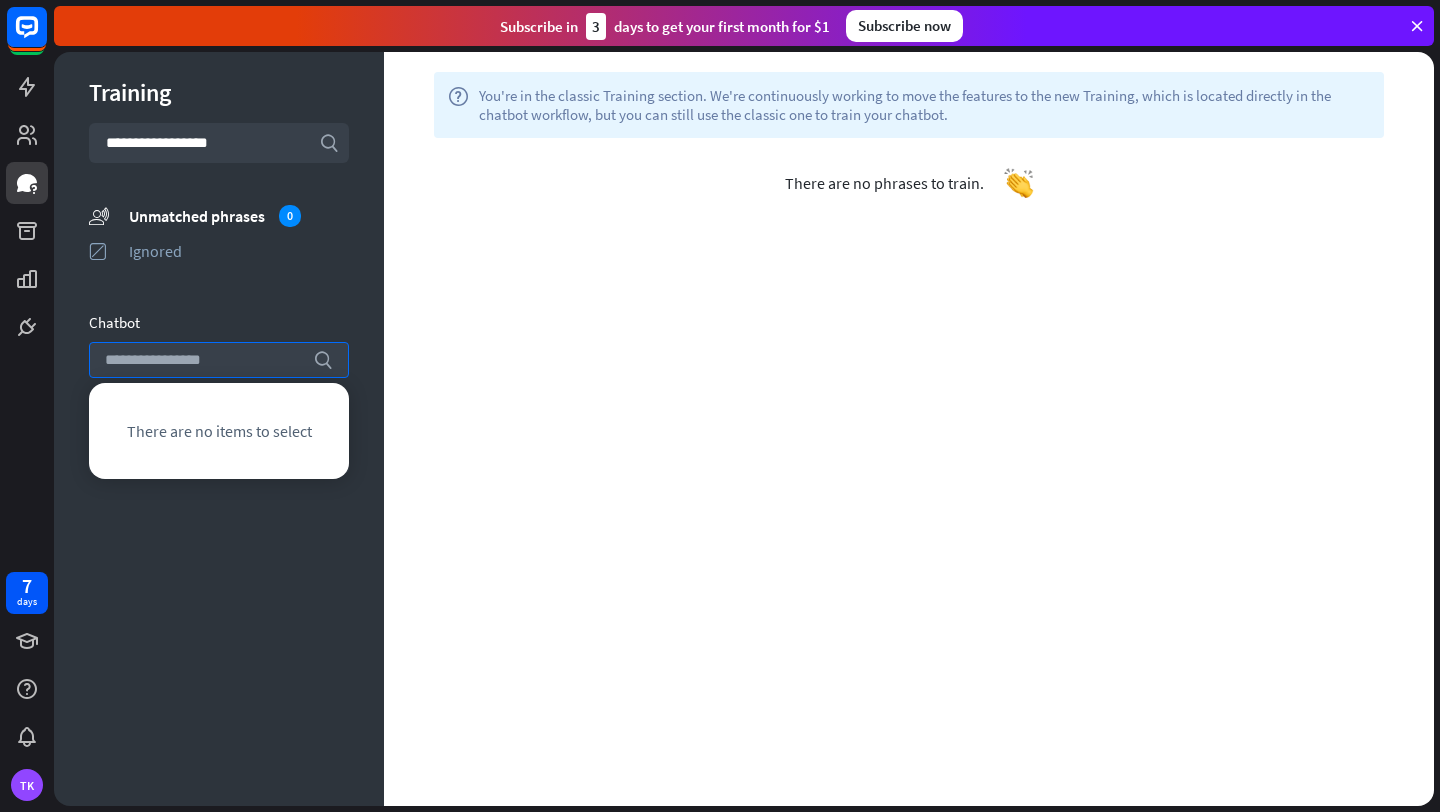 drag, startPoint x: 108, startPoint y: 146, endPoint x: 251, endPoint y: 133, distance: 143.58969 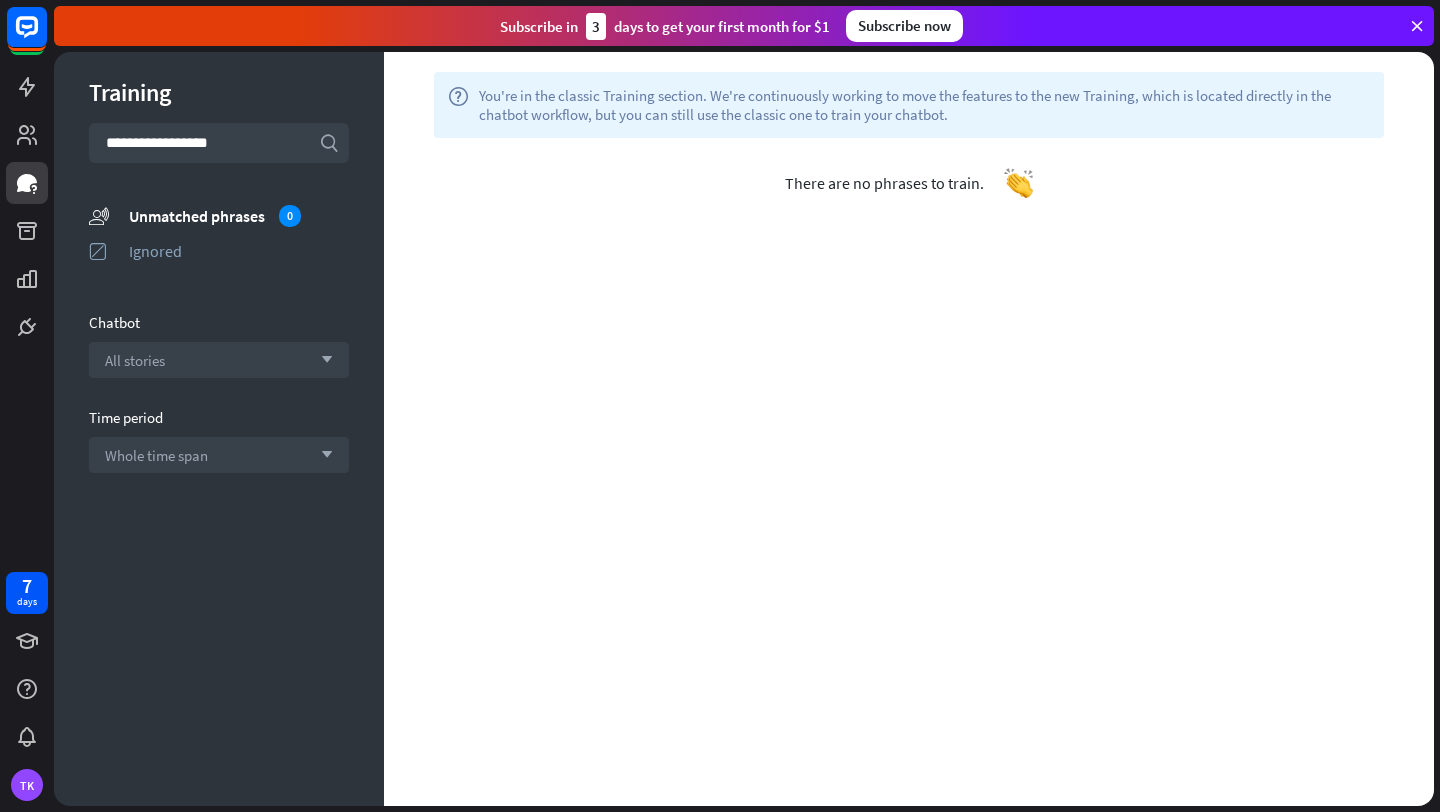 click on "**********" at bounding box center (219, 143) 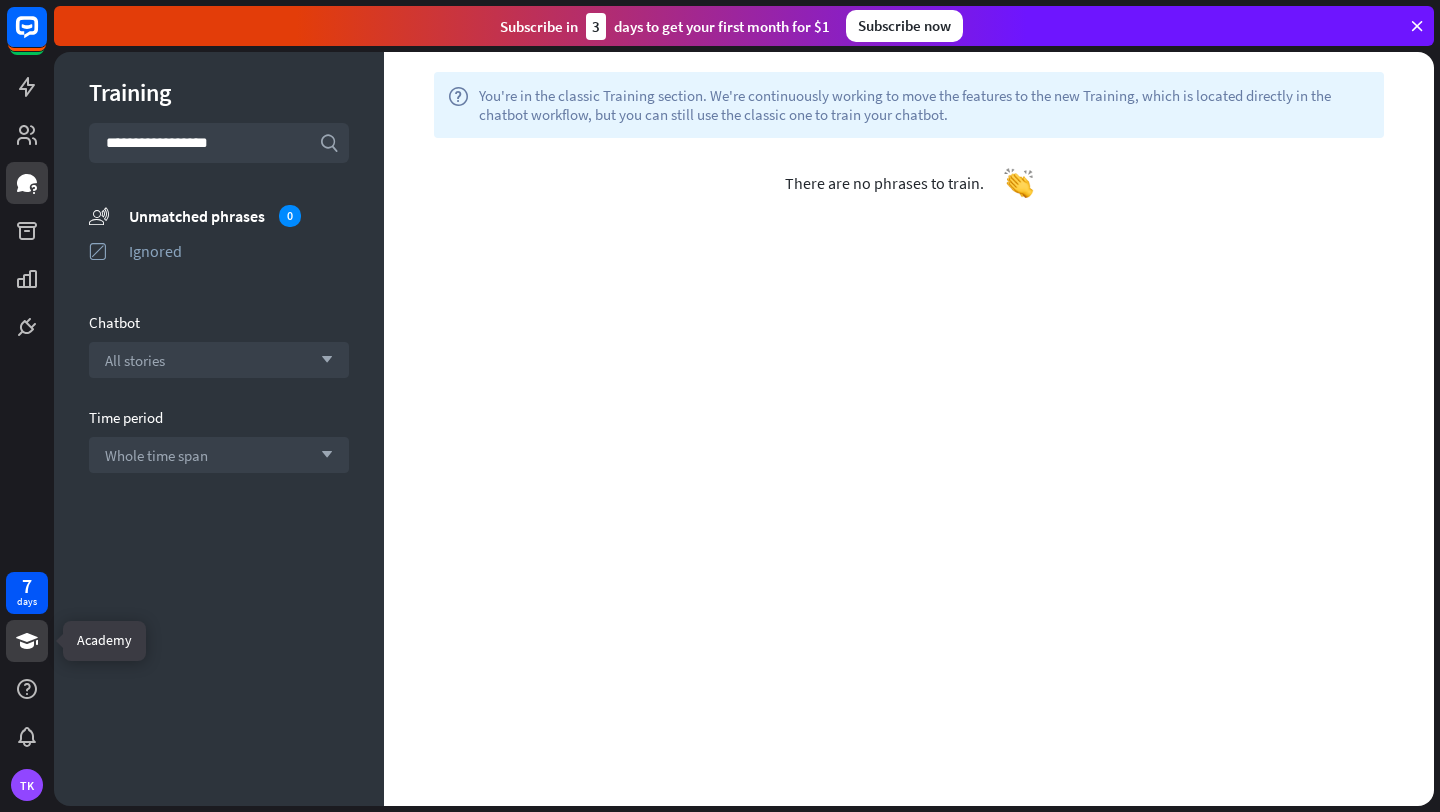 click 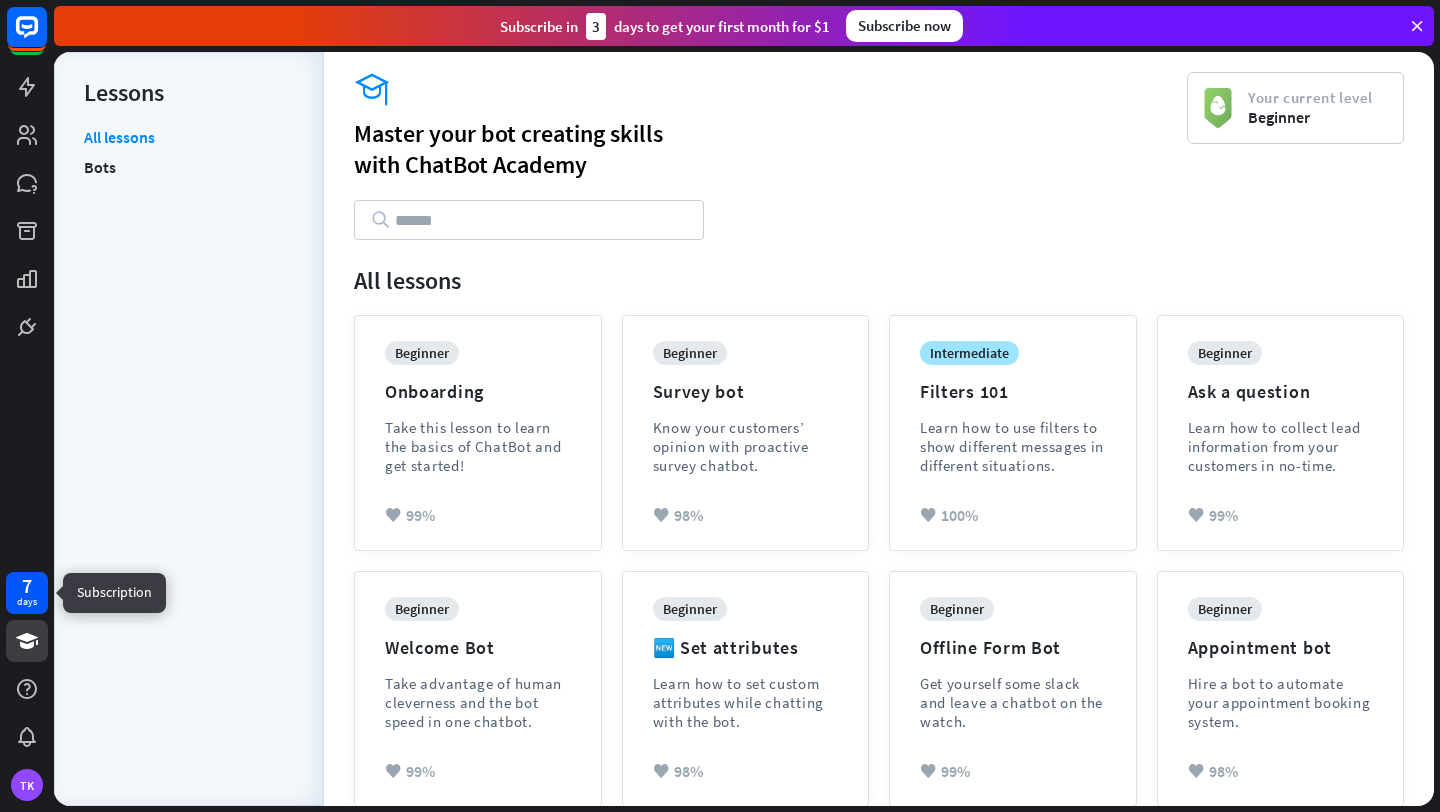 click on "days" at bounding box center [27, 602] 